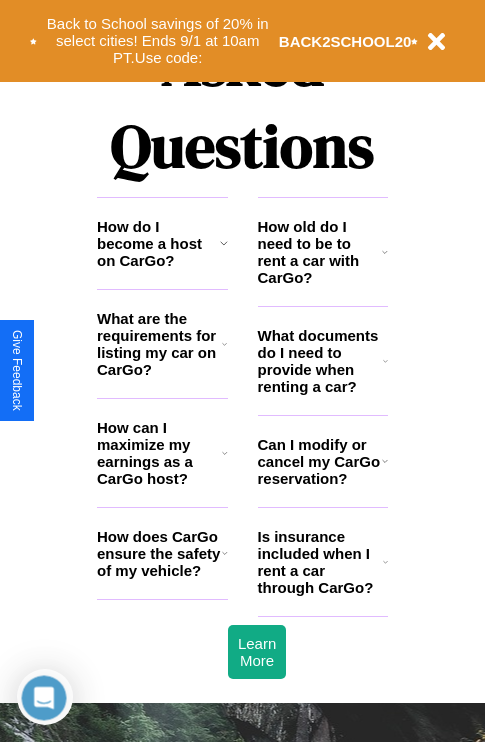scroll, scrollTop: 2423, scrollLeft: 0, axis: vertical 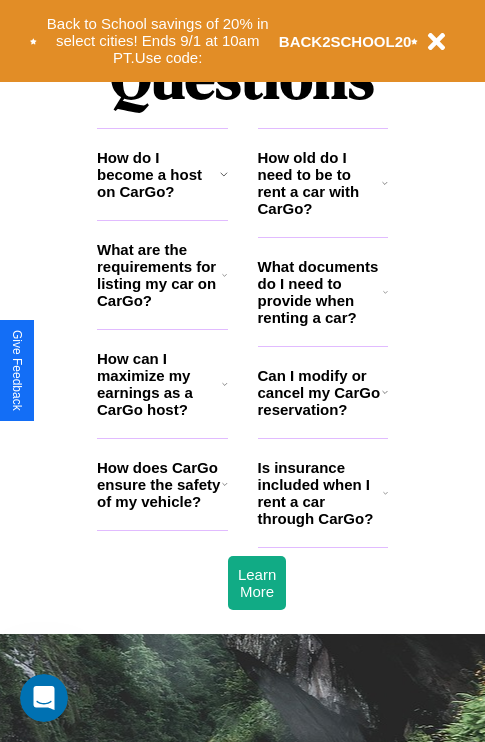 click 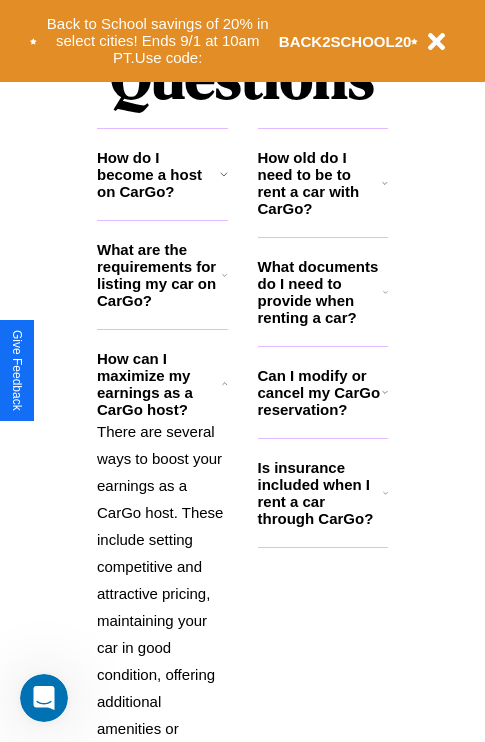 click on "What documents do I need to provide when renting a car?" at bounding box center (321, 292) 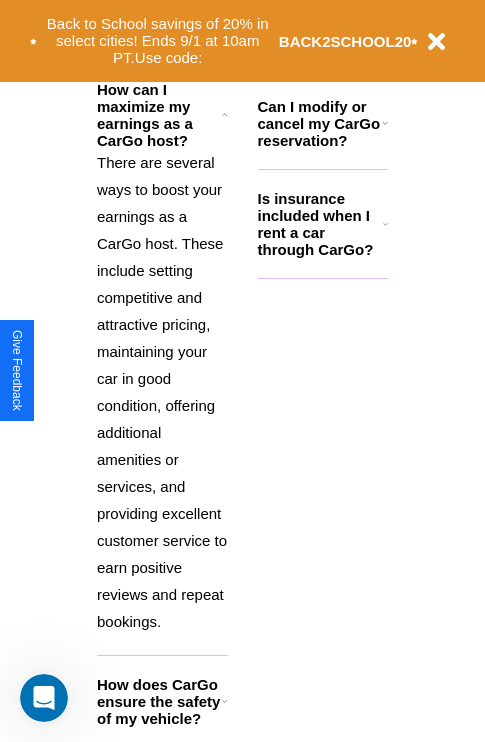 click 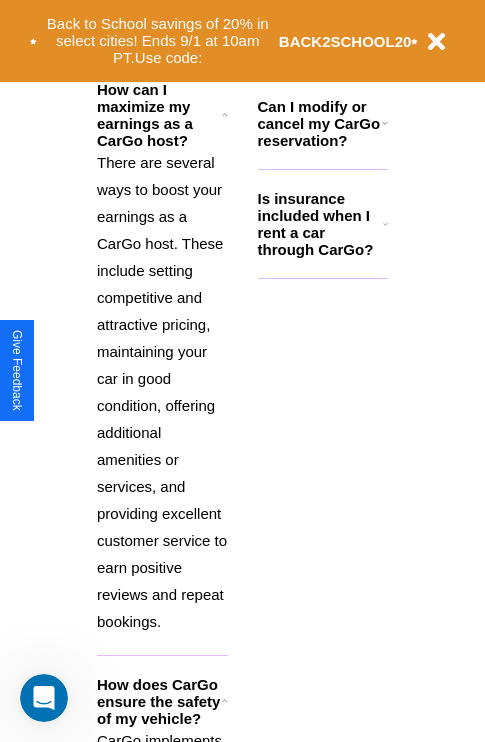 click on "Is insurance included when I rent a car through CarGo?" at bounding box center (320, 224) 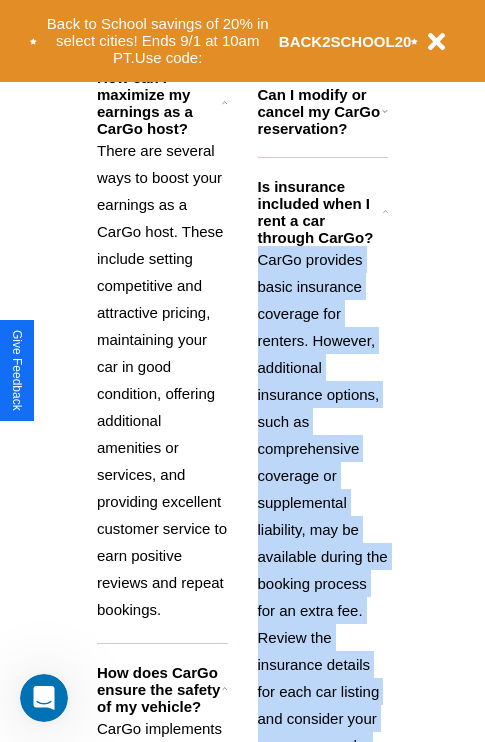 scroll, scrollTop: 2692, scrollLeft: 0, axis: vertical 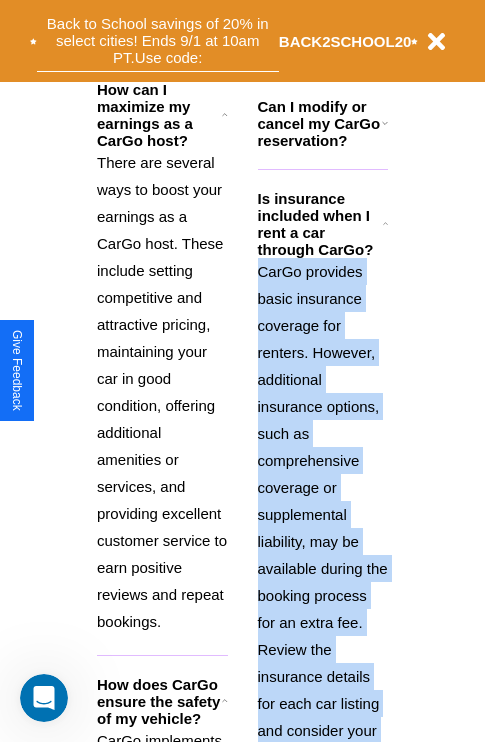 click on "Back to School savings of 20% in select cities! Ends 9/1 at 10am PT.  Use code:" at bounding box center [158, 41] 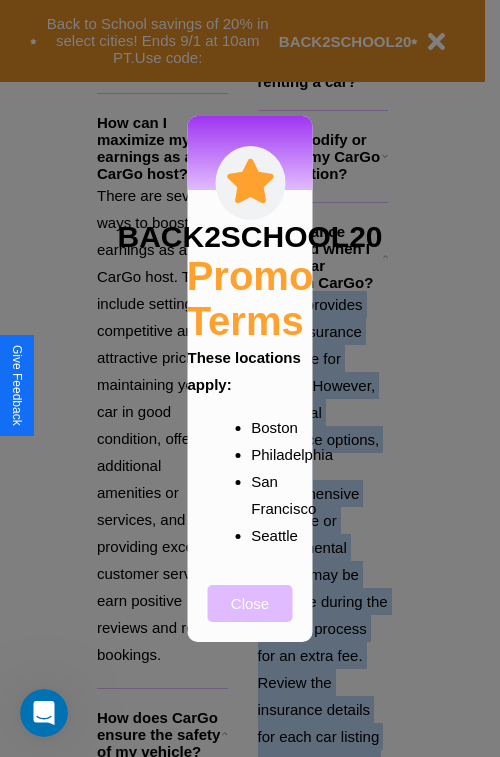click on "Close" at bounding box center (250, 603) 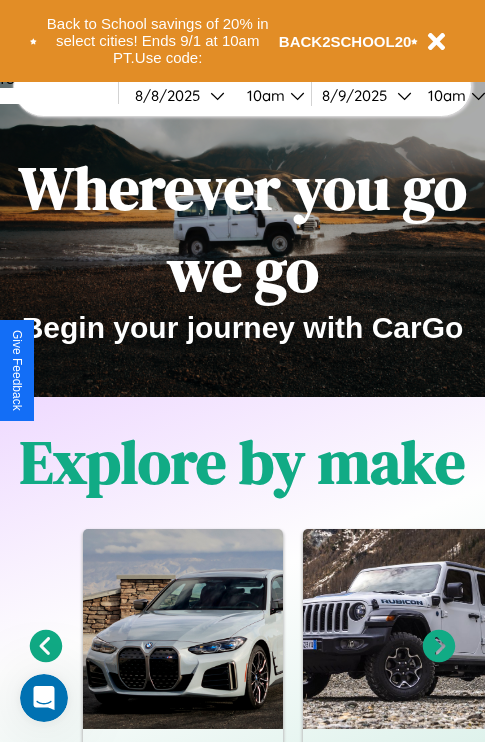 scroll, scrollTop: 0, scrollLeft: 0, axis: both 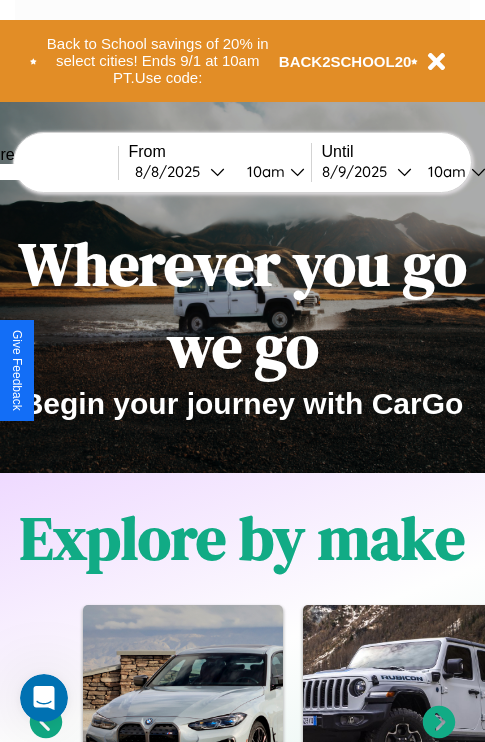 click at bounding box center [43, 172] 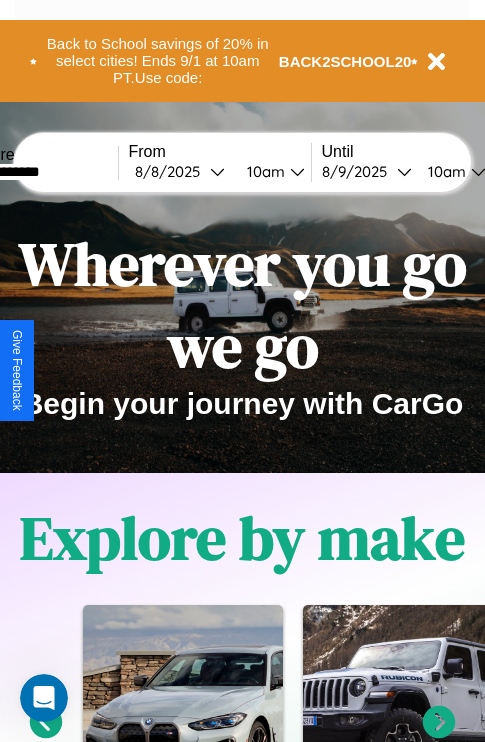type on "**********" 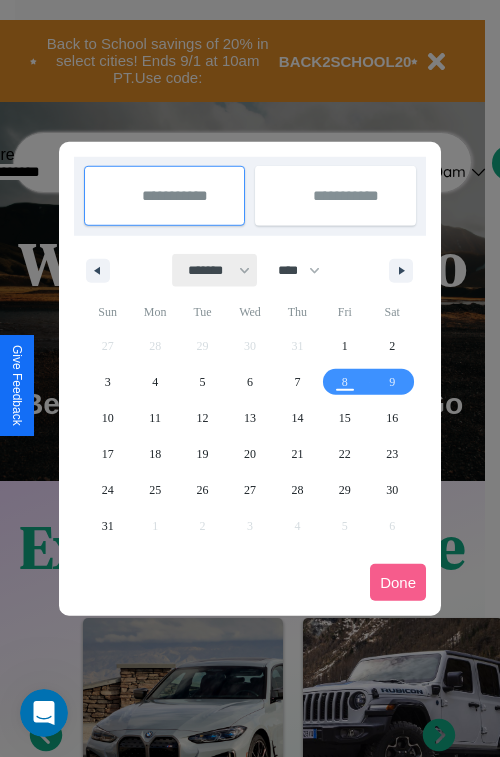 click on "******* ******** ***** ***** *** **** **** ****** ********* ******* ******** ********" at bounding box center [215, 270] 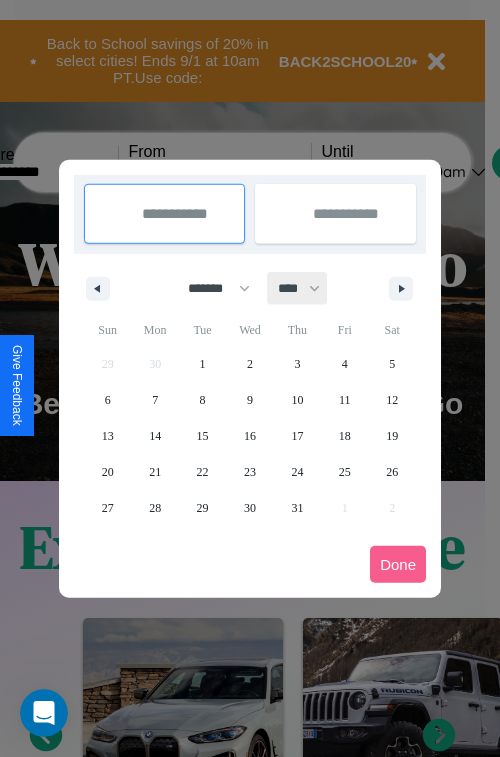 click on "**** **** **** **** **** **** **** **** **** **** **** **** **** **** **** **** **** **** **** **** **** **** **** **** **** **** **** **** **** **** **** **** **** **** **** **** **** **** **** **** **** **** **** **** **** **** **** **** **** **** **** **** **** **** **** **** **** **** **** **** **** **** **** **** **** **** **** **** **** **** **** **** **** **** **** **** **** **** **** **** **** **** **** **** **** **** **** **** **** **** **** **** **** **** **** **** **** **** **** **** **** **** **** **** **** **** **** **** **** **** **** **** **** **** **** **** **** **** **** **** ****" at bounding box center [298, 288] 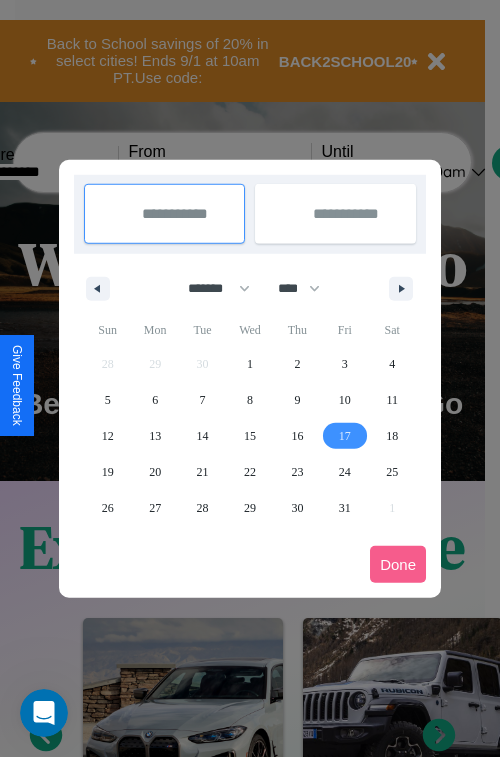 click on "17" at bounding box center [345, 436] 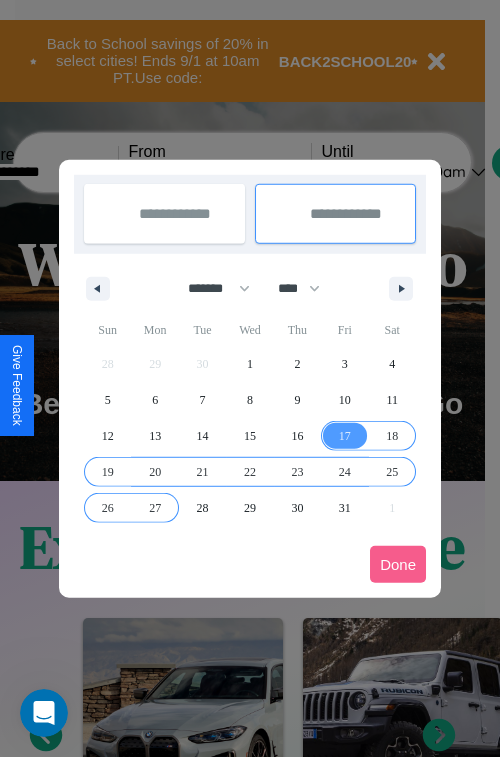 click on "27" at bounding box center (155, 508) 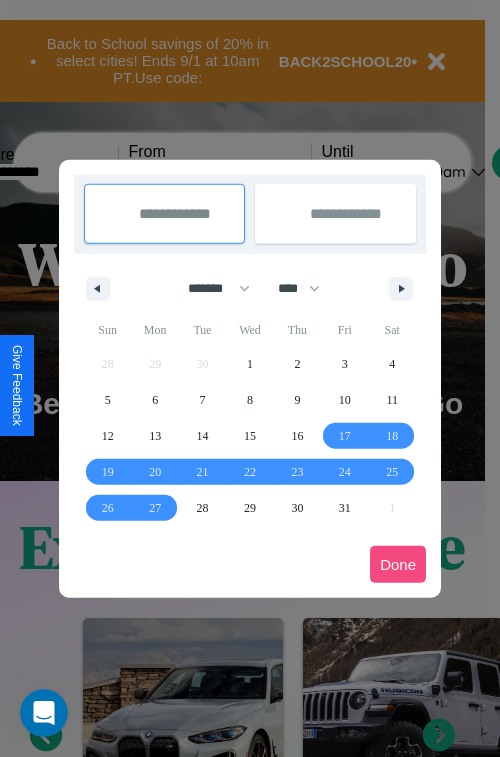 click on "Done" at bounding box center [398, 564] 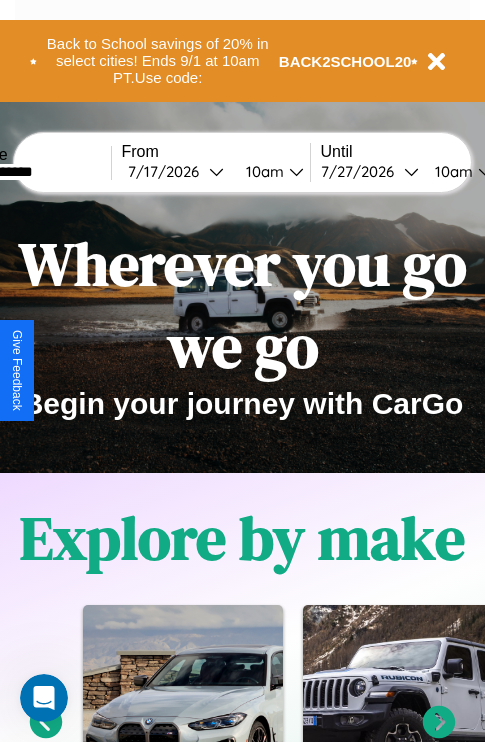 click on "10am" at bounding box center [262, 171] 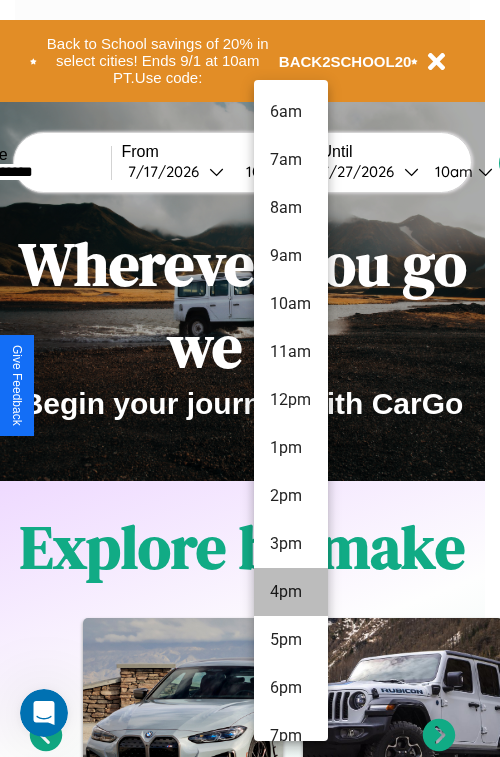 click on "4pm" at bounding box center [291, 592] 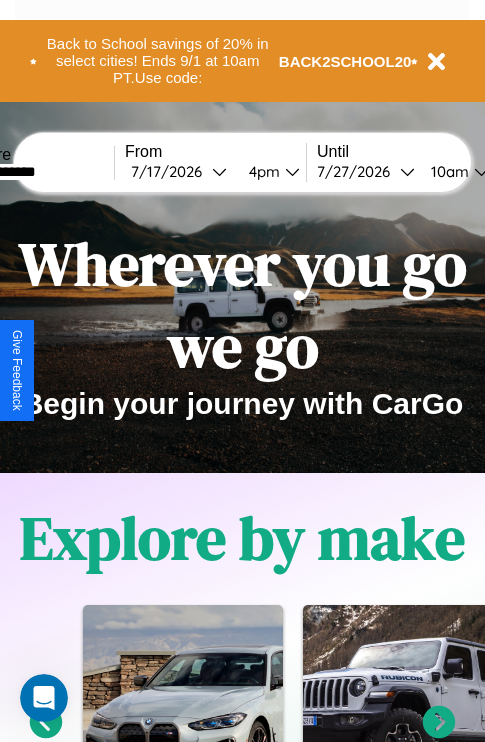 scroll, scrollTop: 0, scrollLeft: 71, axis: horizontal 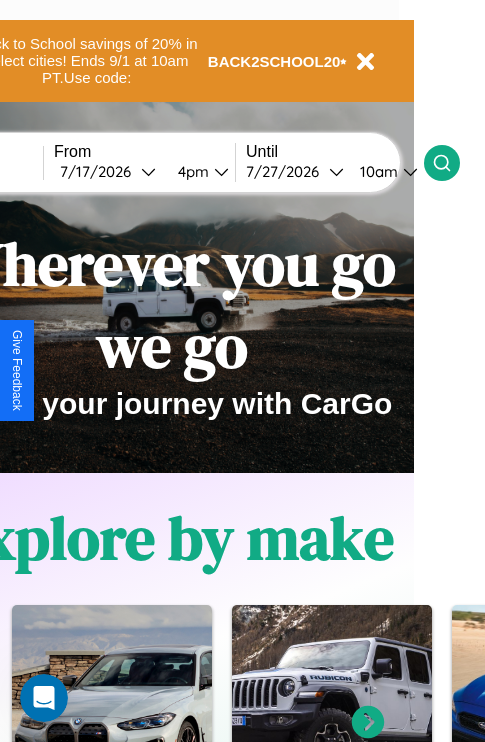 click 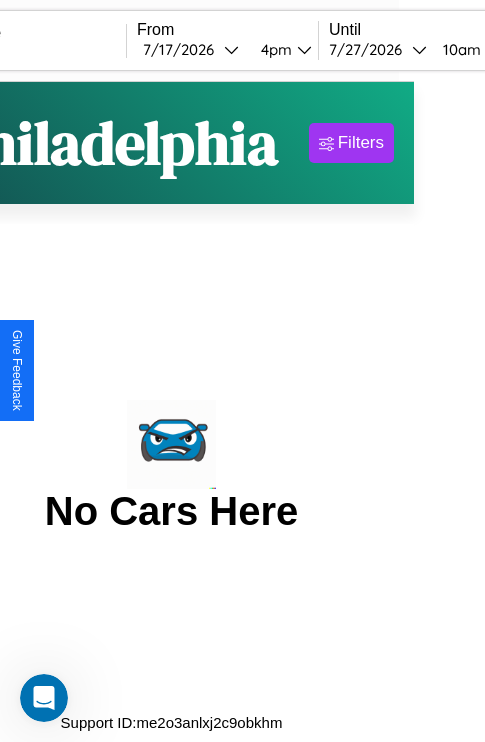 scroll, scrollTop: 0, scrollLeft: 0, axis: both 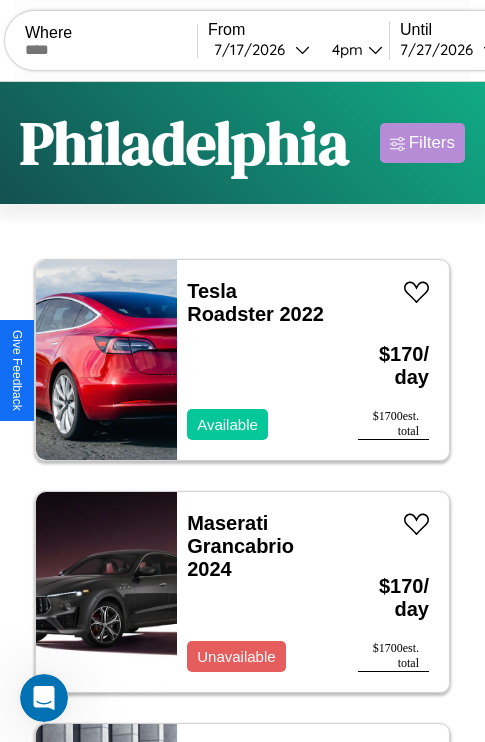 click on "Filters" at bounding box center (432, 143) 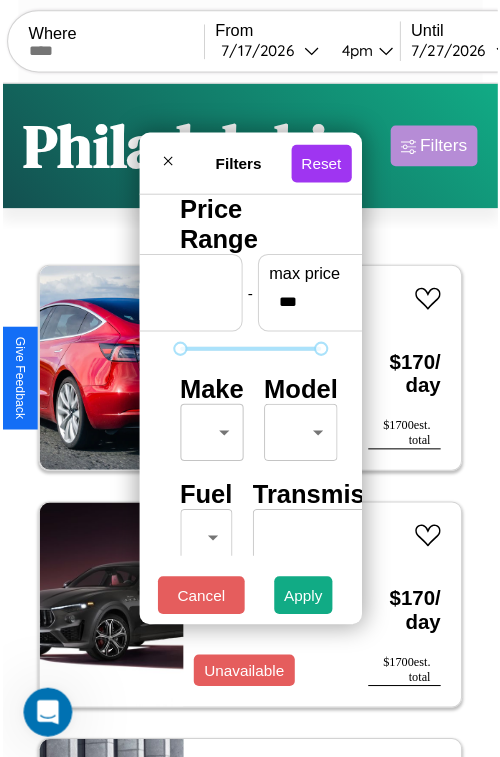 scroll, scrollTop: 59, scrollLeft: 0, axis: vertical 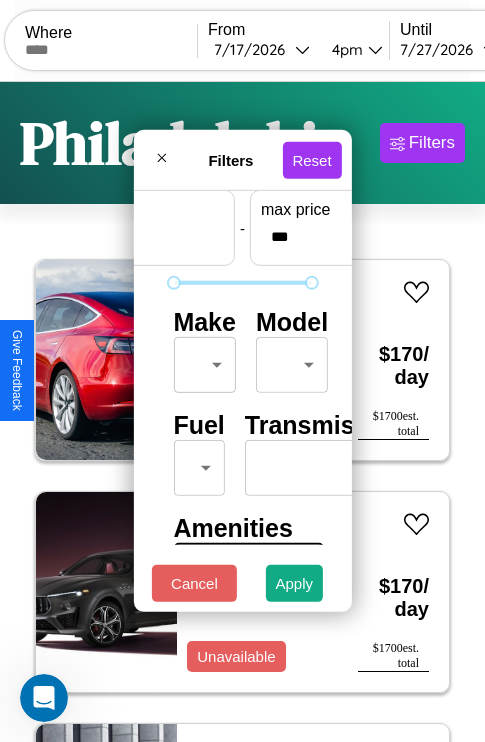 click on "CarGo Where From [DATE] [TIME] Until [DATE] [TIME] Become a Host Login Sign Up [CITY] Filters 152 cars in this area These cars can be picked up in this city. Tesla Roadster 2022 Available $ 170 / day $ 1700 est. total Maserati Grancabrio 2024 Unavailable $ 170 / day $ 1700 est. total Volvo S80 2020 Available $ 180 / day $ 1800 est. total Nissan NISSAN Z 2019 Unavailable $ 60 / day $ 600 est. total Audi RS 6 Avant 2017 Available $ 200 / day $ 2000 est. total Volkswagen ID.4 2023 Available $ 110 / day $ 1100 est. total Bentley Arnage 2018 Available $ 130 / day $ 1300 est. total Maserati Quattroporte 2024 Available $ 30 / day $ 300 est. total Chevrolet C7 2016 Available $ 50 / day $ 500 est. total Bentley Rolls-Royce Park Ward 2019 Available $ 40 / day $ 400 est. total Hummer H2 2017 Unavailable $ 160 / day $ 1600 est. total Fiat 124 Spider 2018 Available $ 160 / day $ 1600 est. total Lincoln LS 2016 Available $ 160 $" at bounding box center (242, 412) 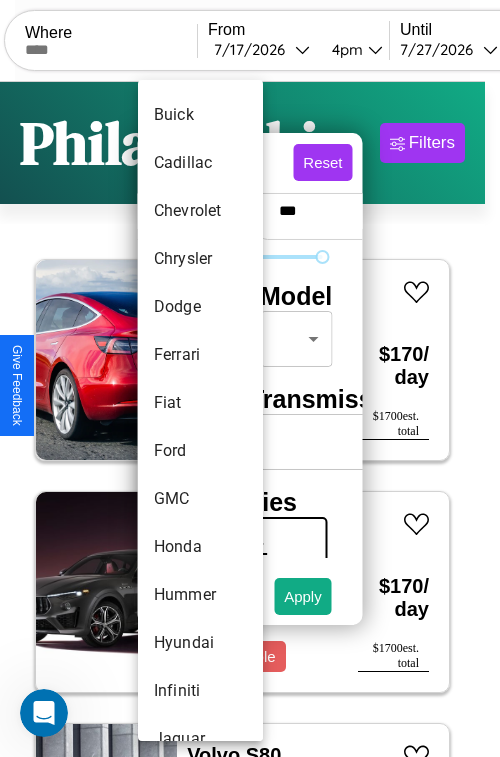 scroll, scrollTop: 422, scrollLeft: 0, axis: vertical 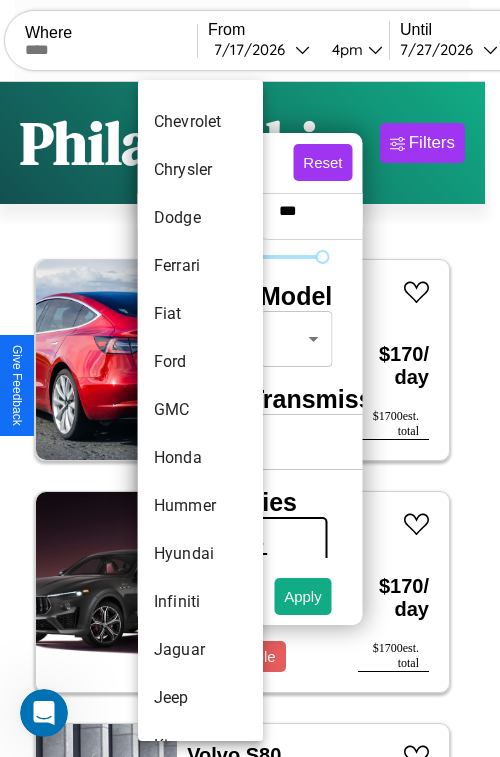 click on "GMC" at bounding box center [200, 410] 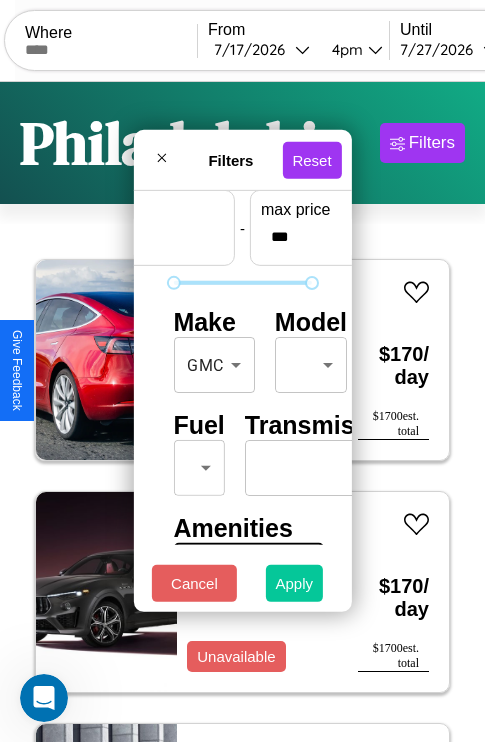 click on "Apply" at bounding box center (295, 583) 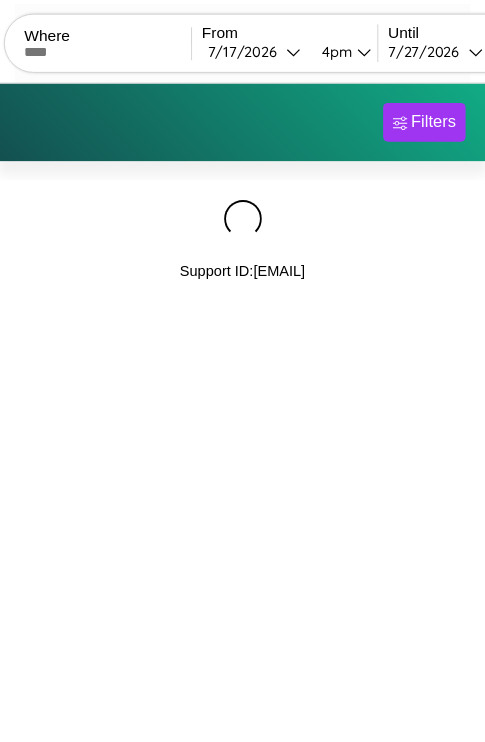scroll, scrollTop: 0, scrollLeft: 0, axis: both 